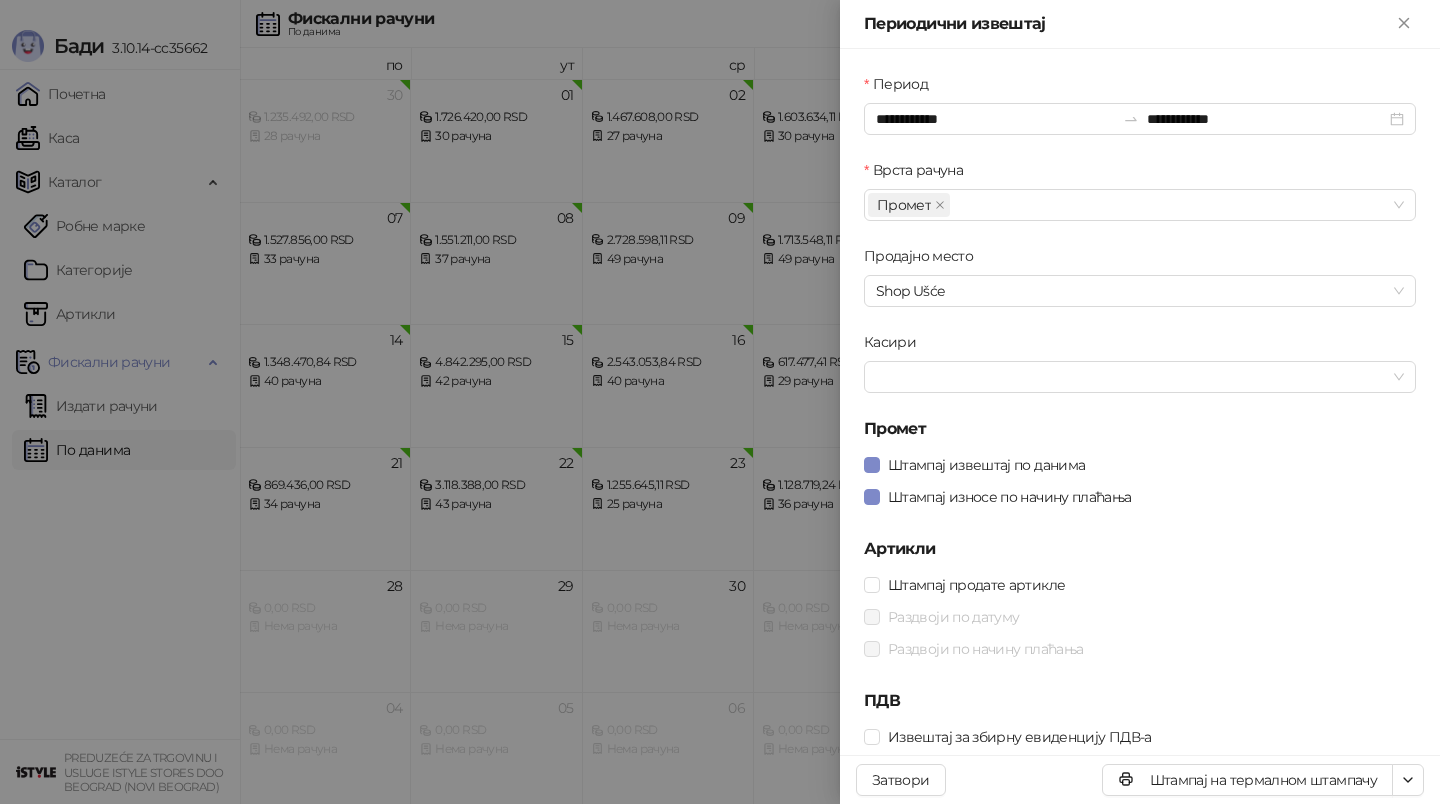 scroll, scrollTop: 0, scrollLeft: 0, axis: both 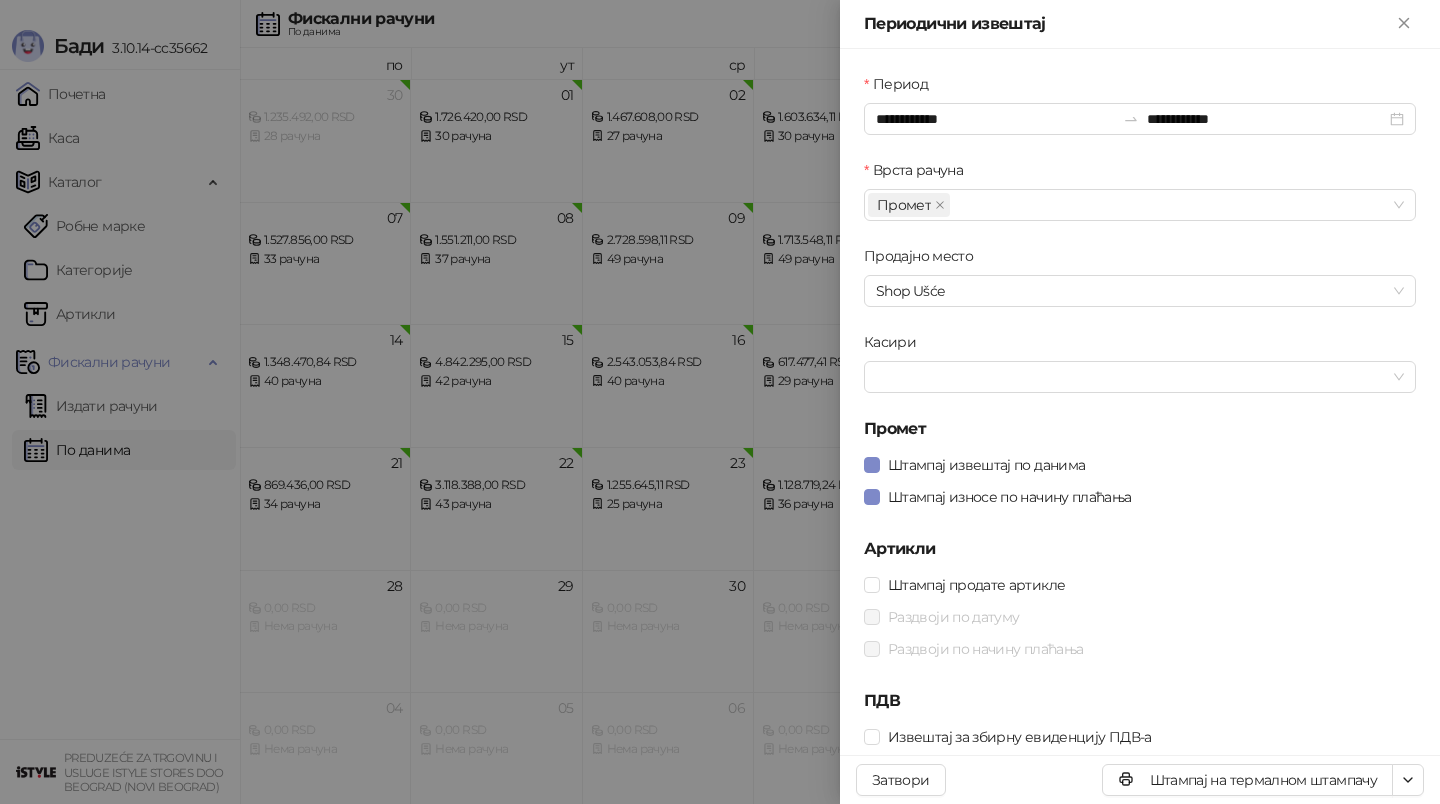 click at bounding box center [720, 402] 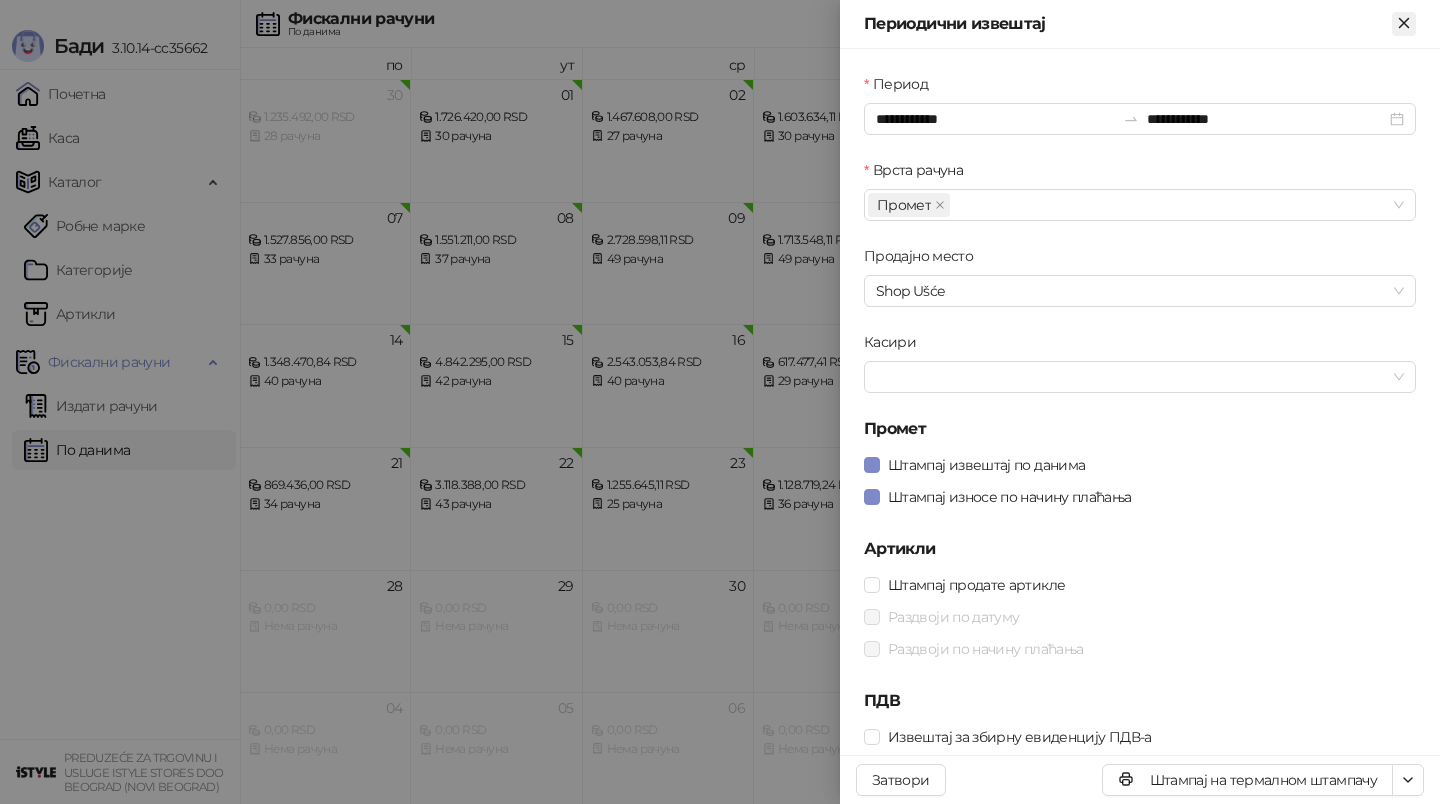 click 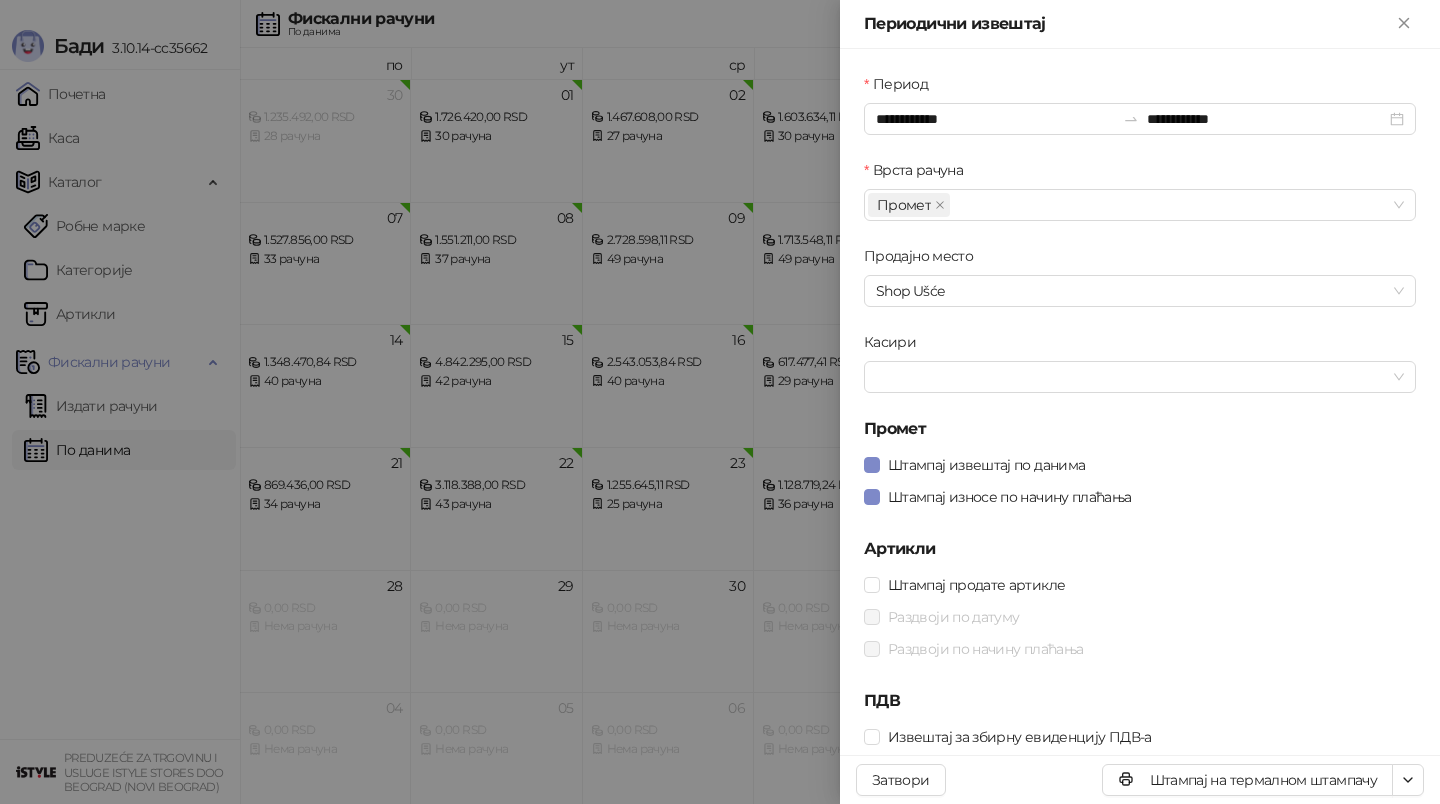 click at bounding box center (720, 402) 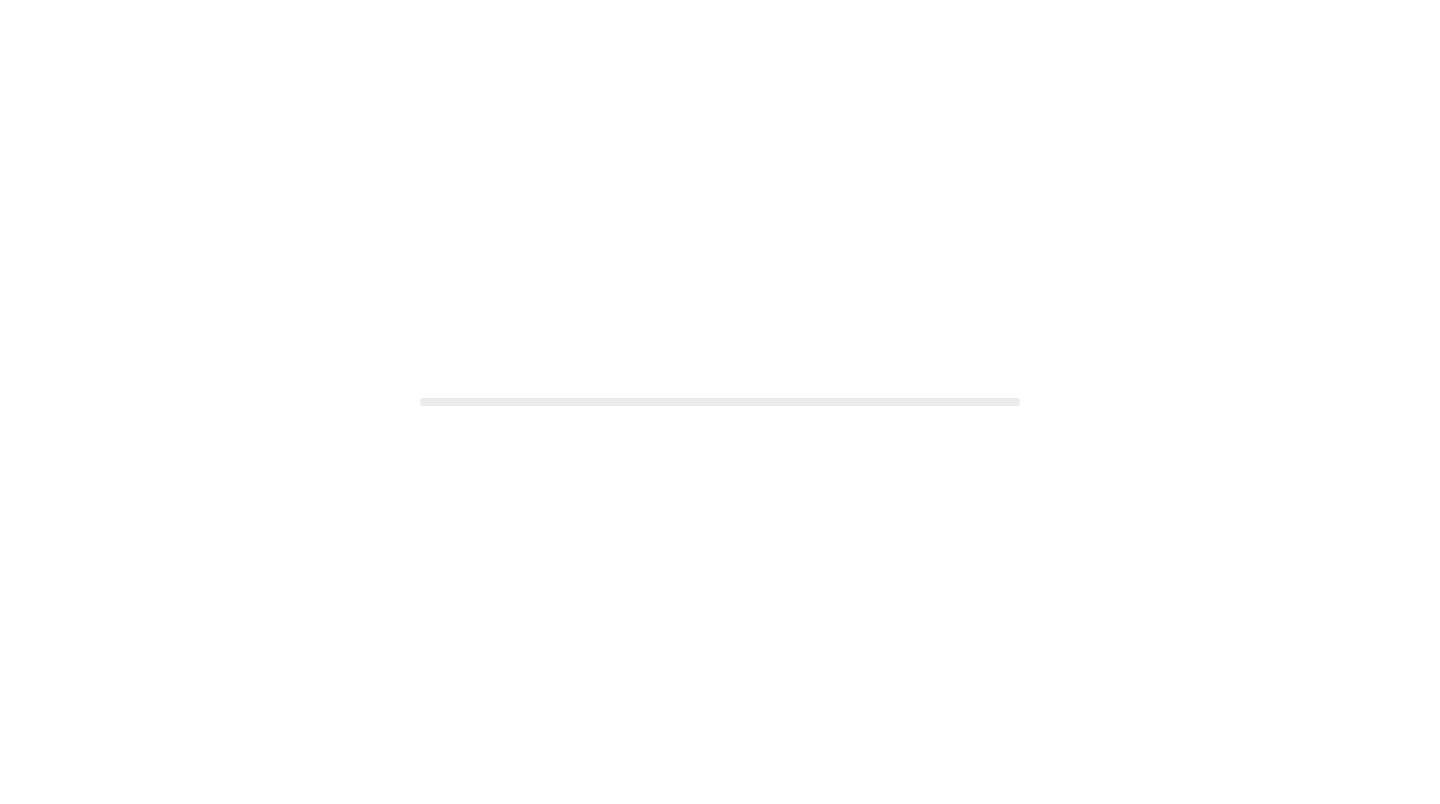 scroll, scrollTop: 0, scrollLeft: 0, axis: both 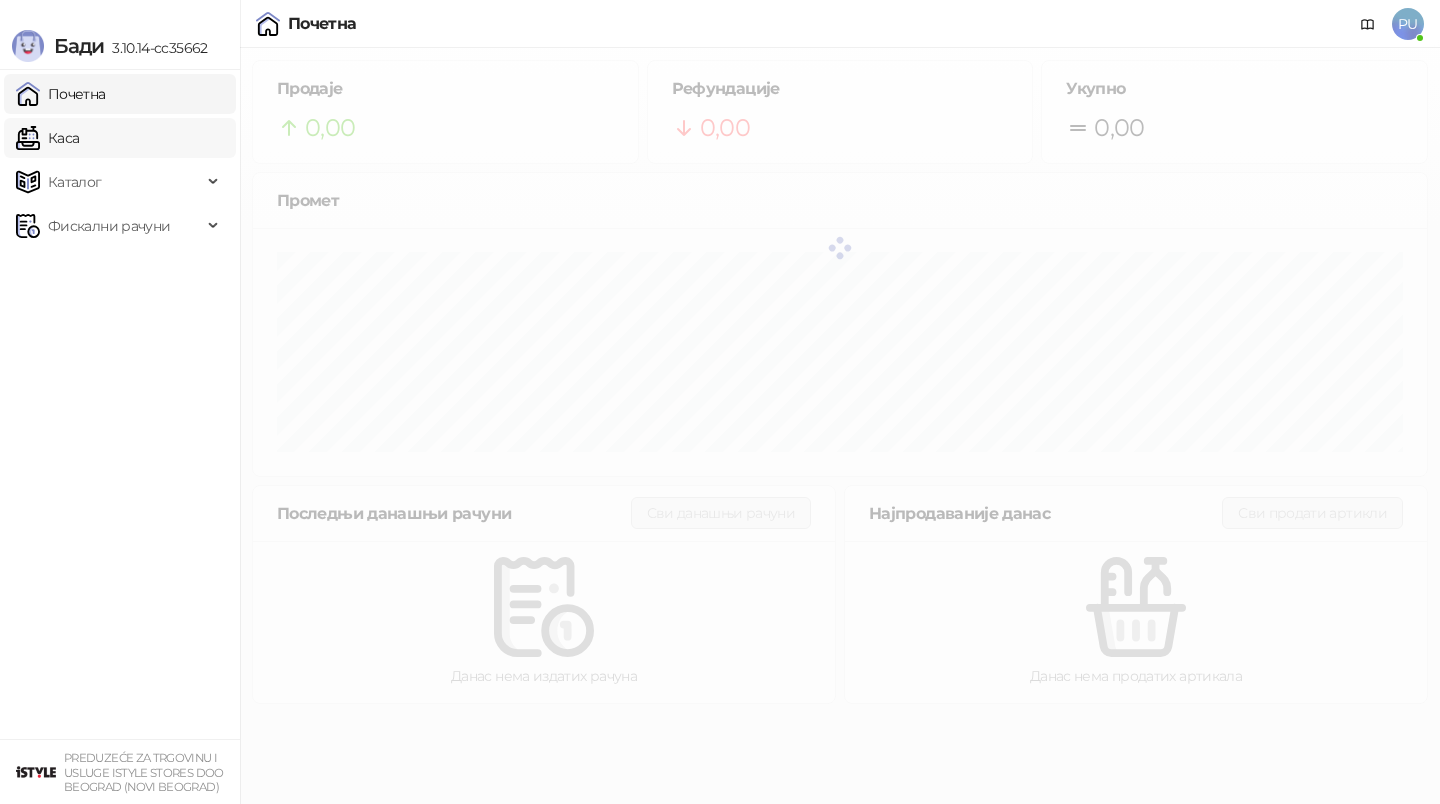 click on "Каса" at bounding box center (47, 138) 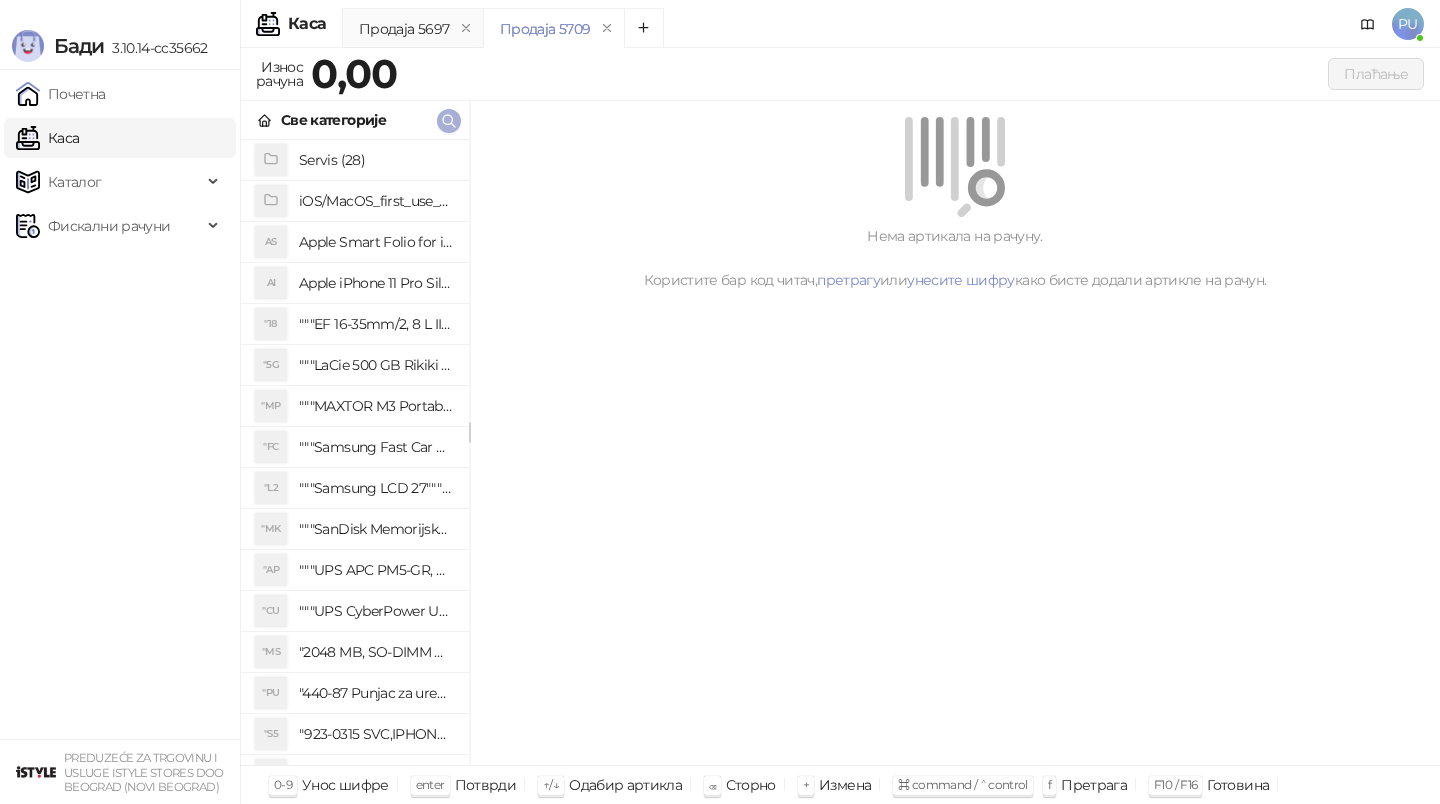 click at bounding box center (449, 121) 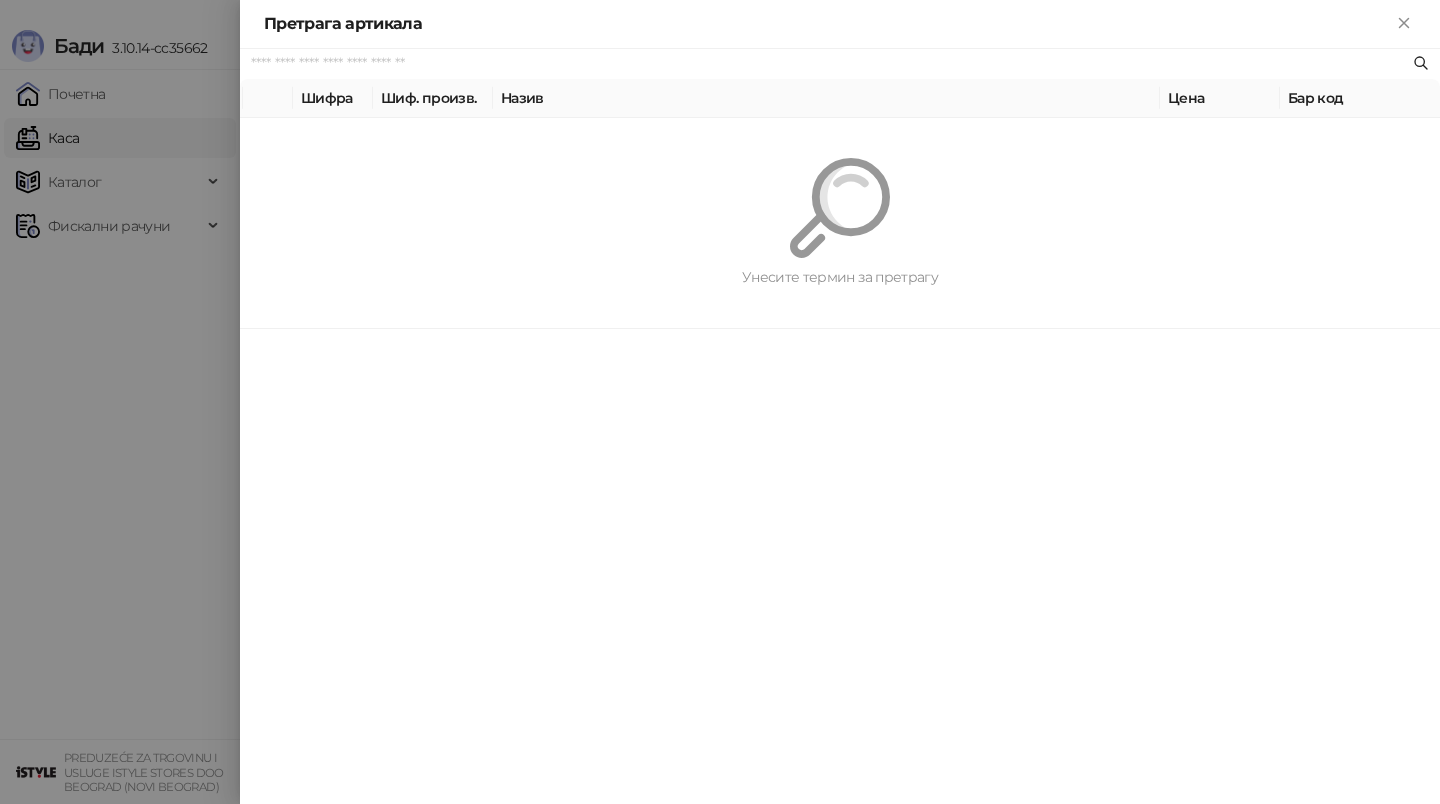 paste on "*********" 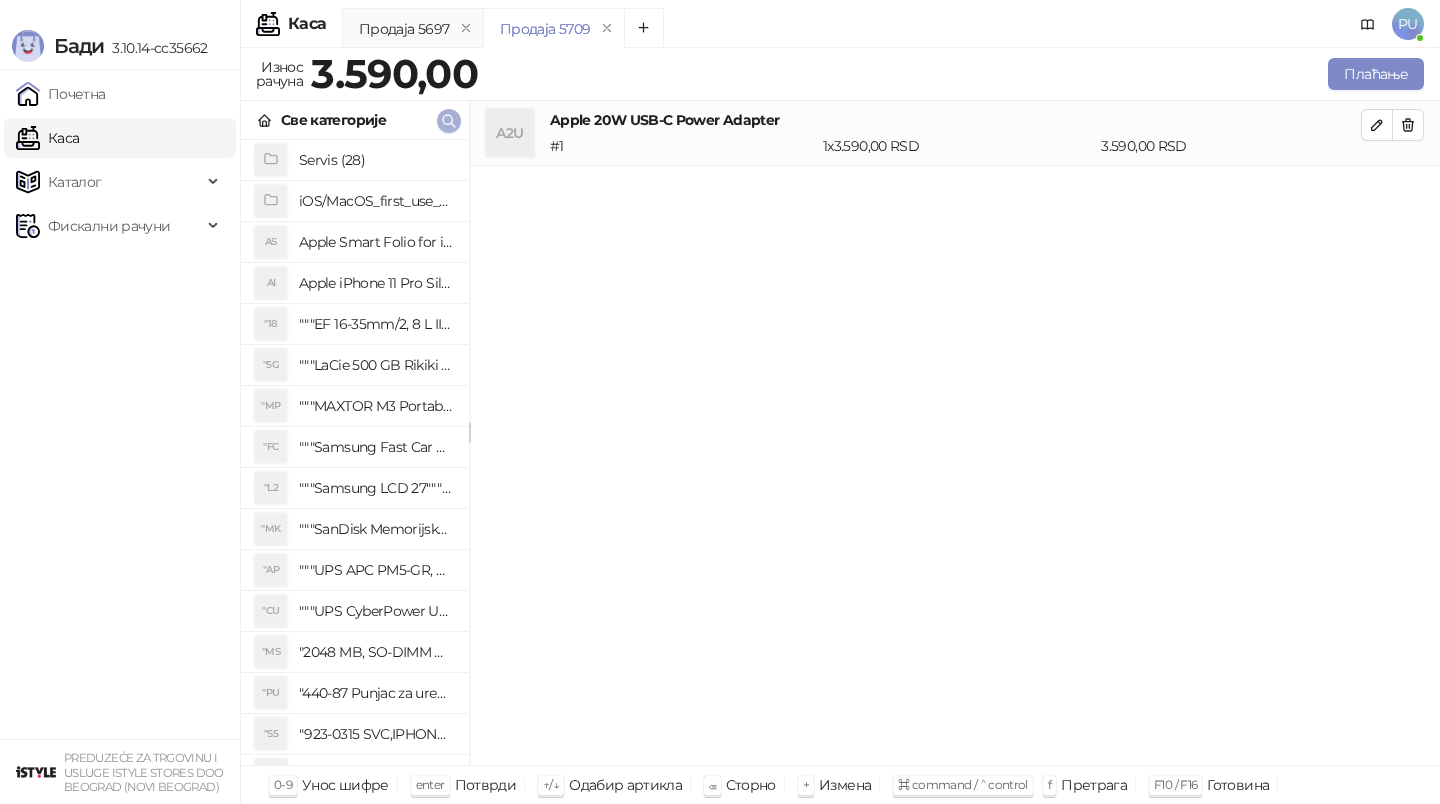 click 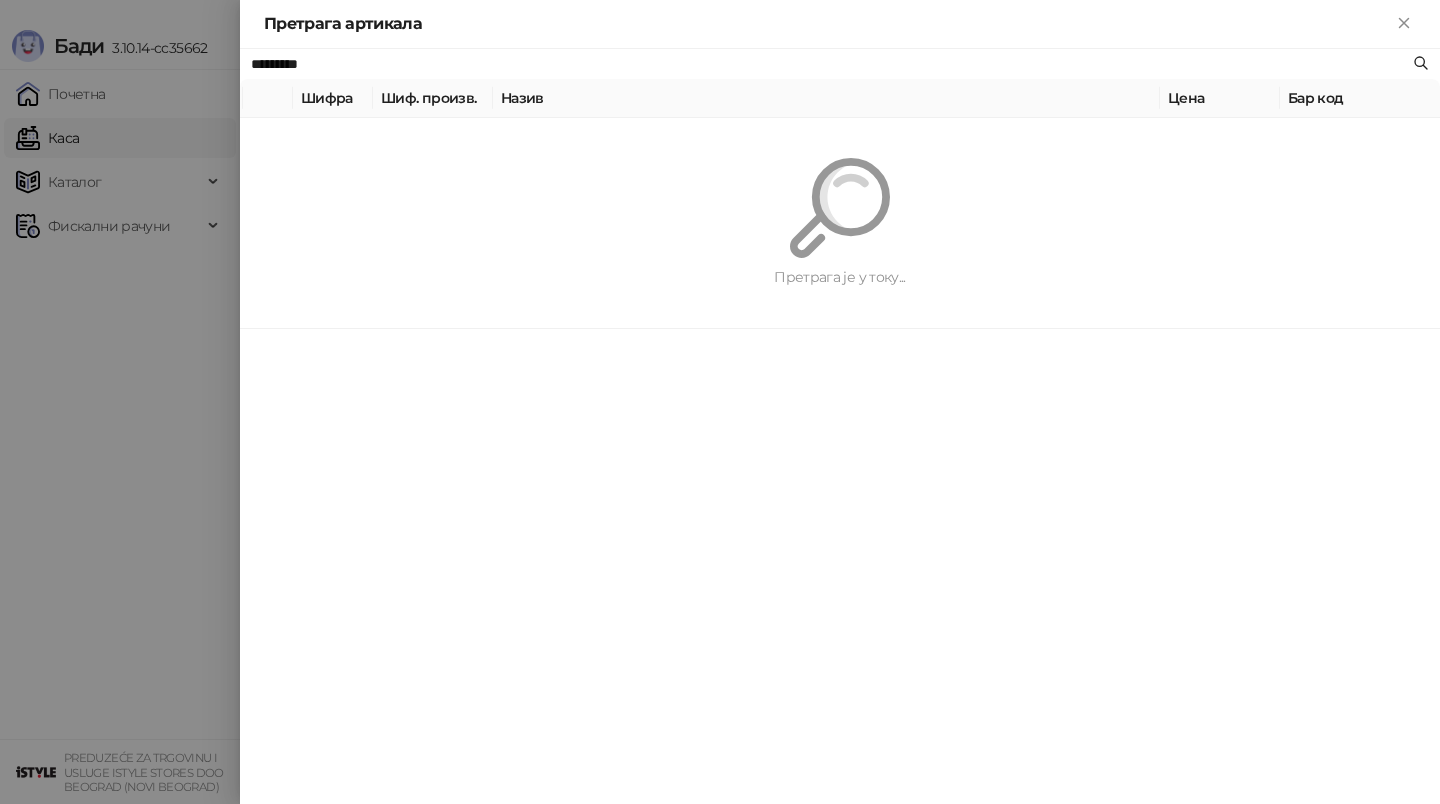 paste 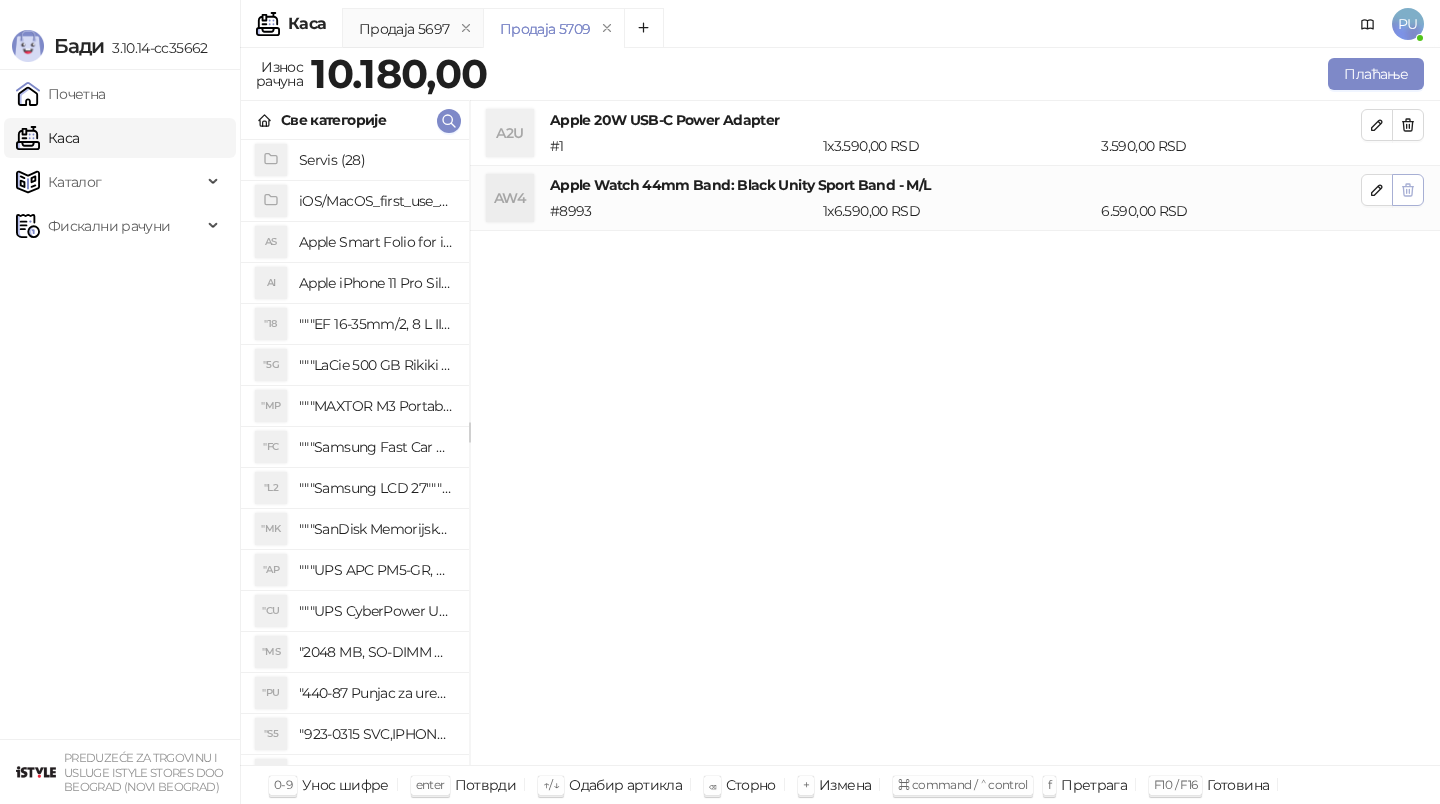 click 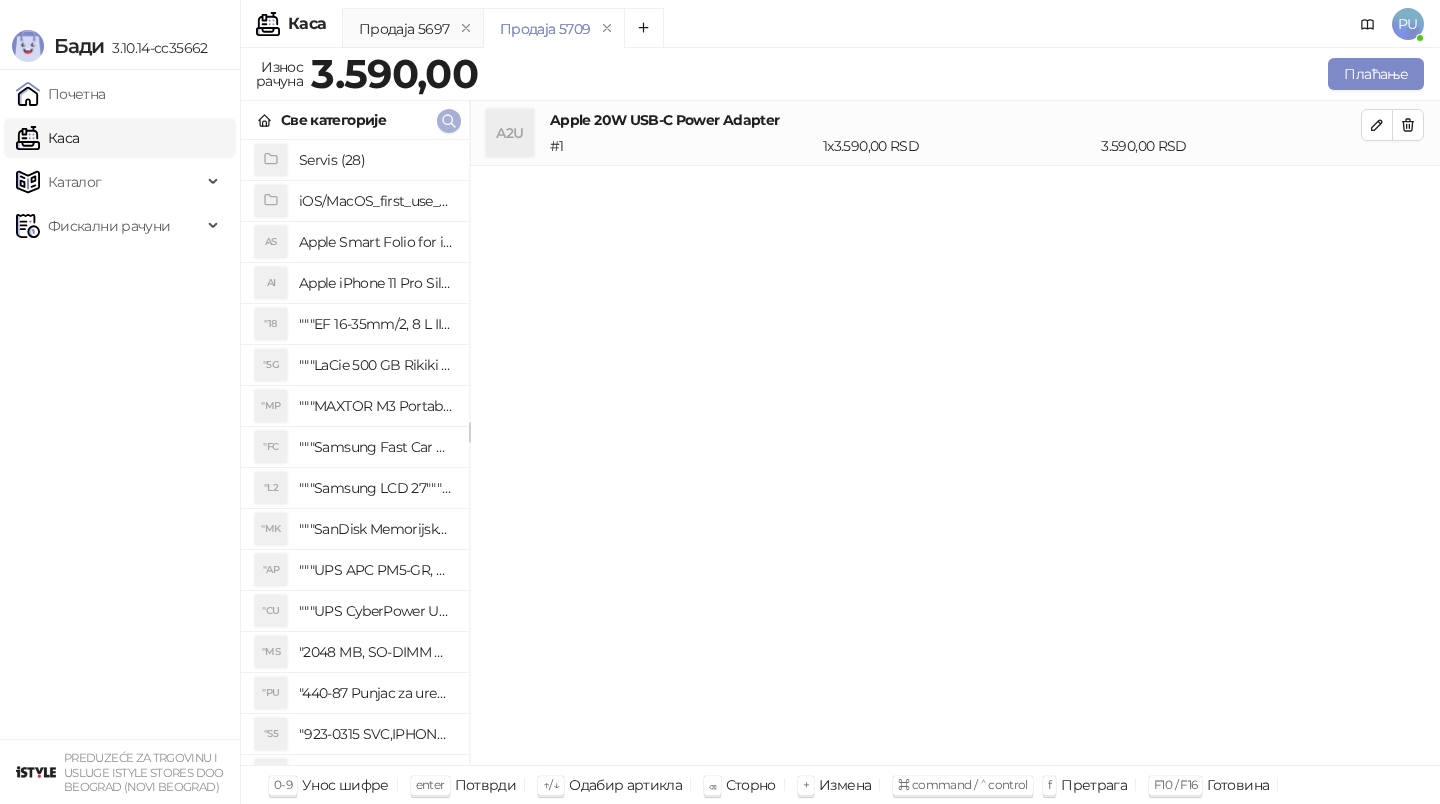 click 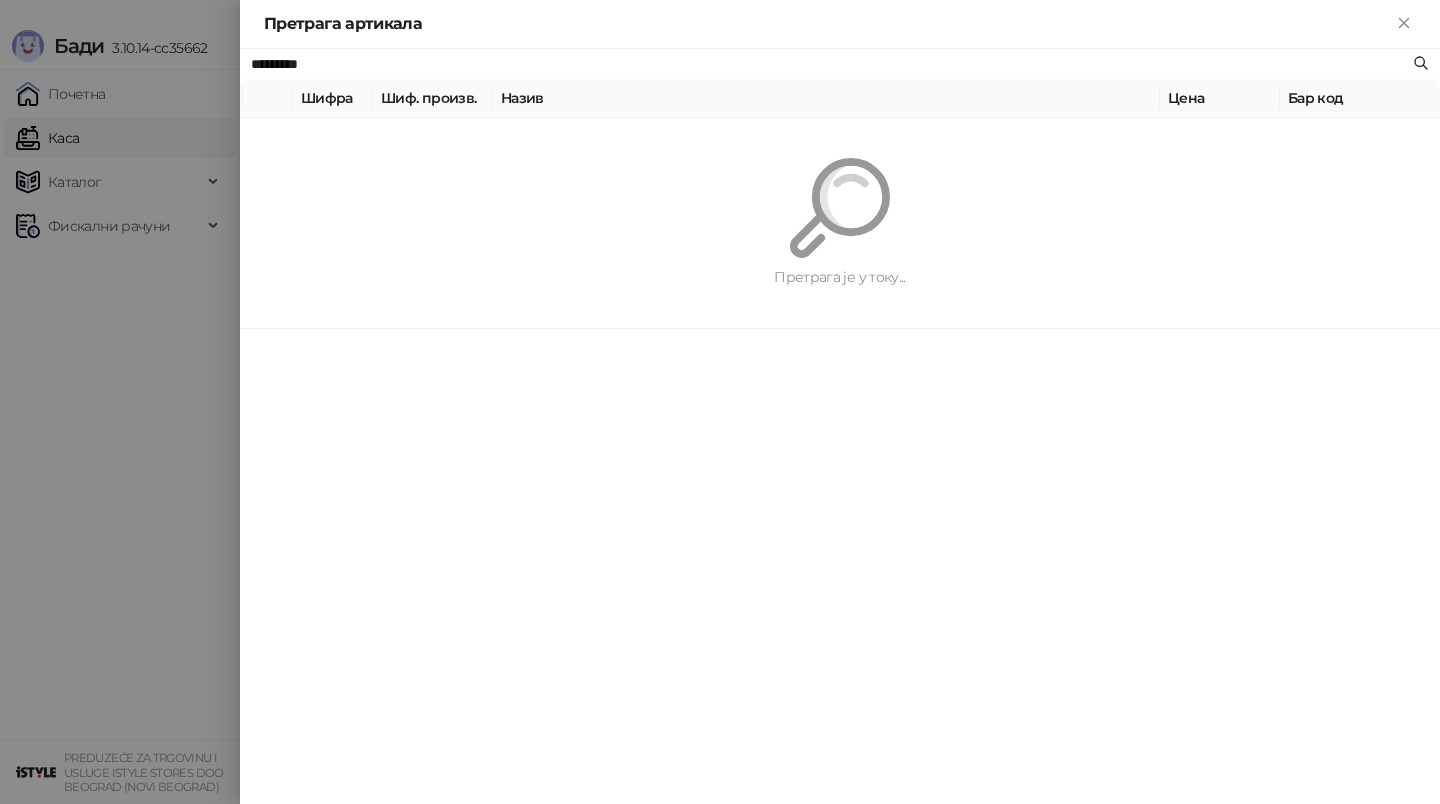 paste on "**********" 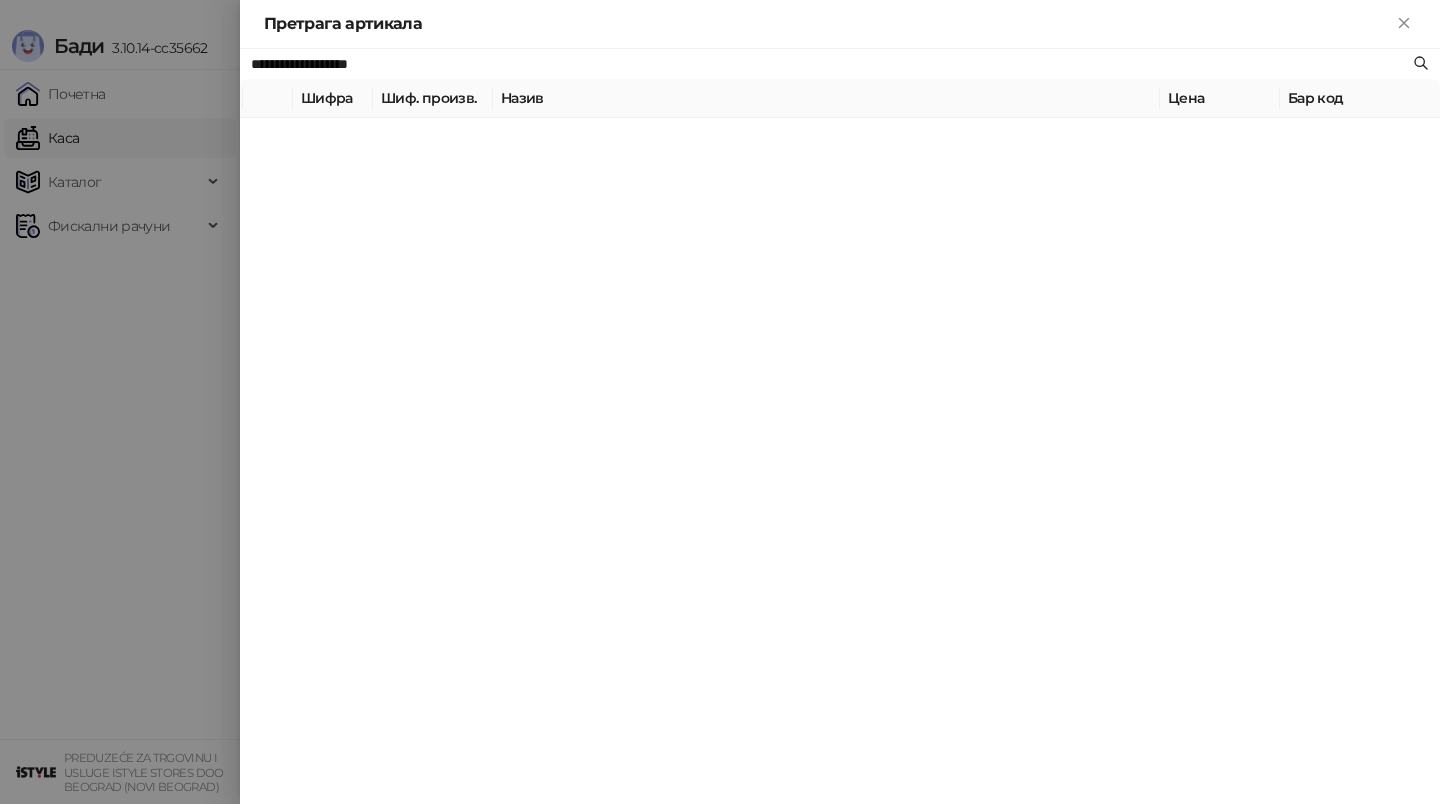 type on "**********" 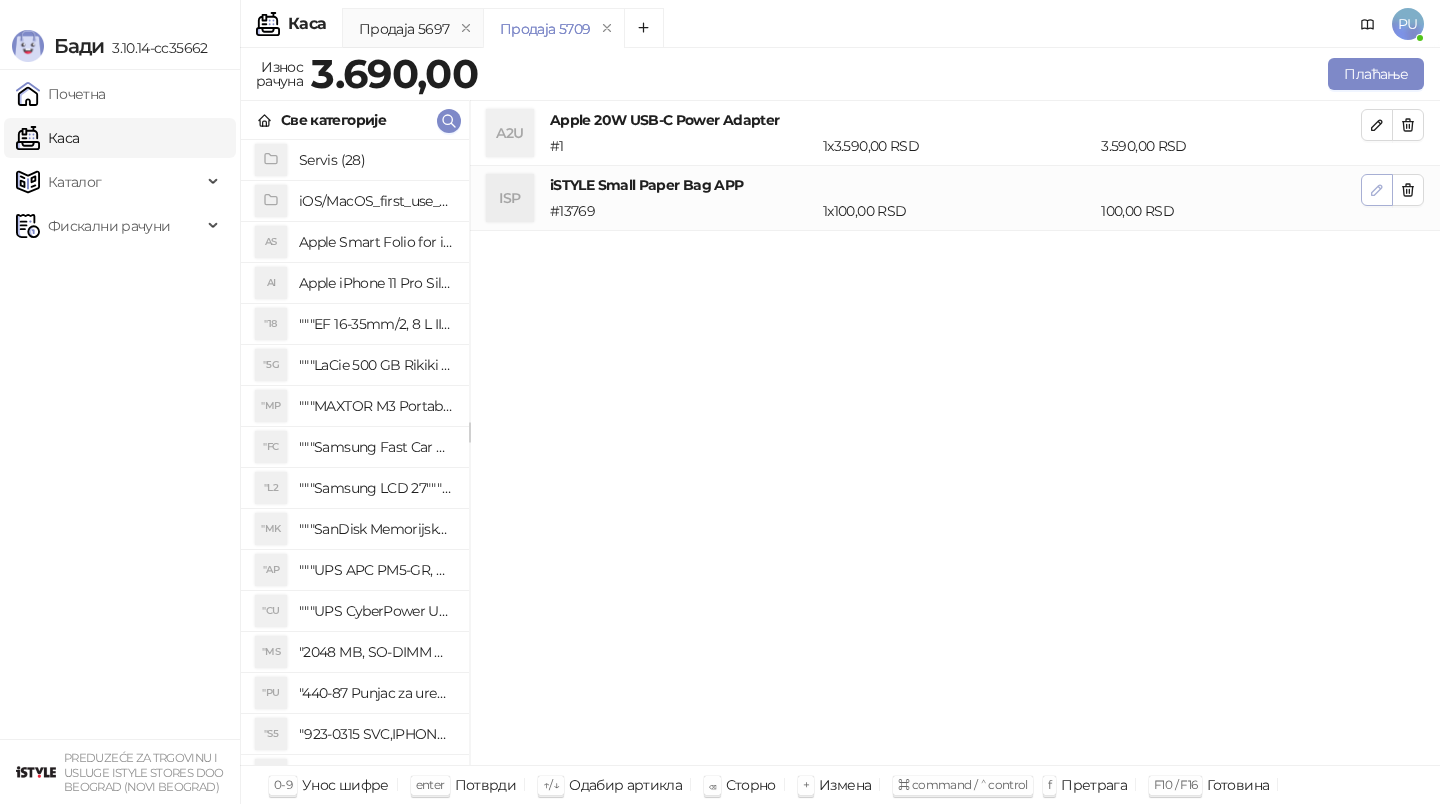 click 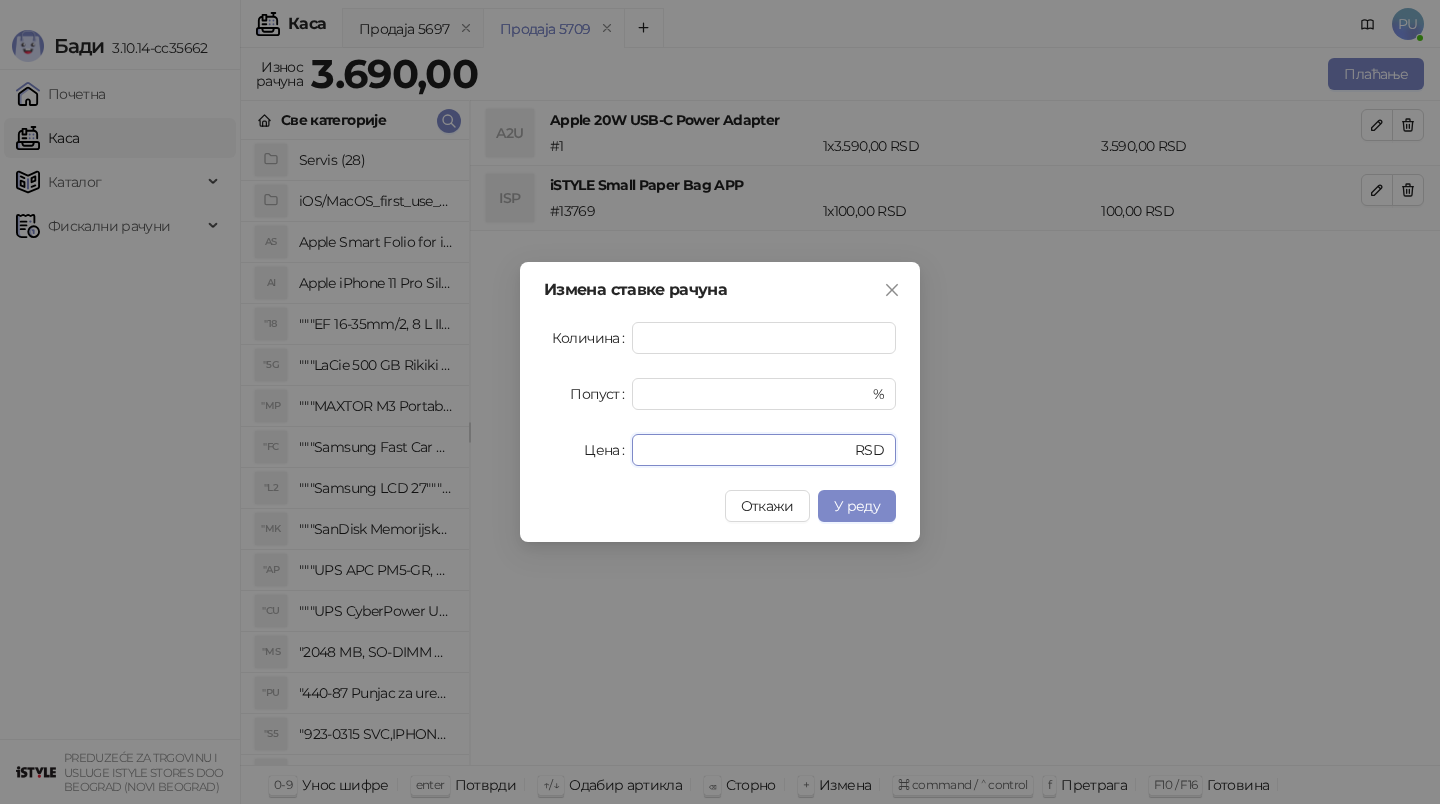 drag, startPoint x: 730, startPoint y: 439, endPoint x: 382, endPoint y: 420, distance: 348.51828 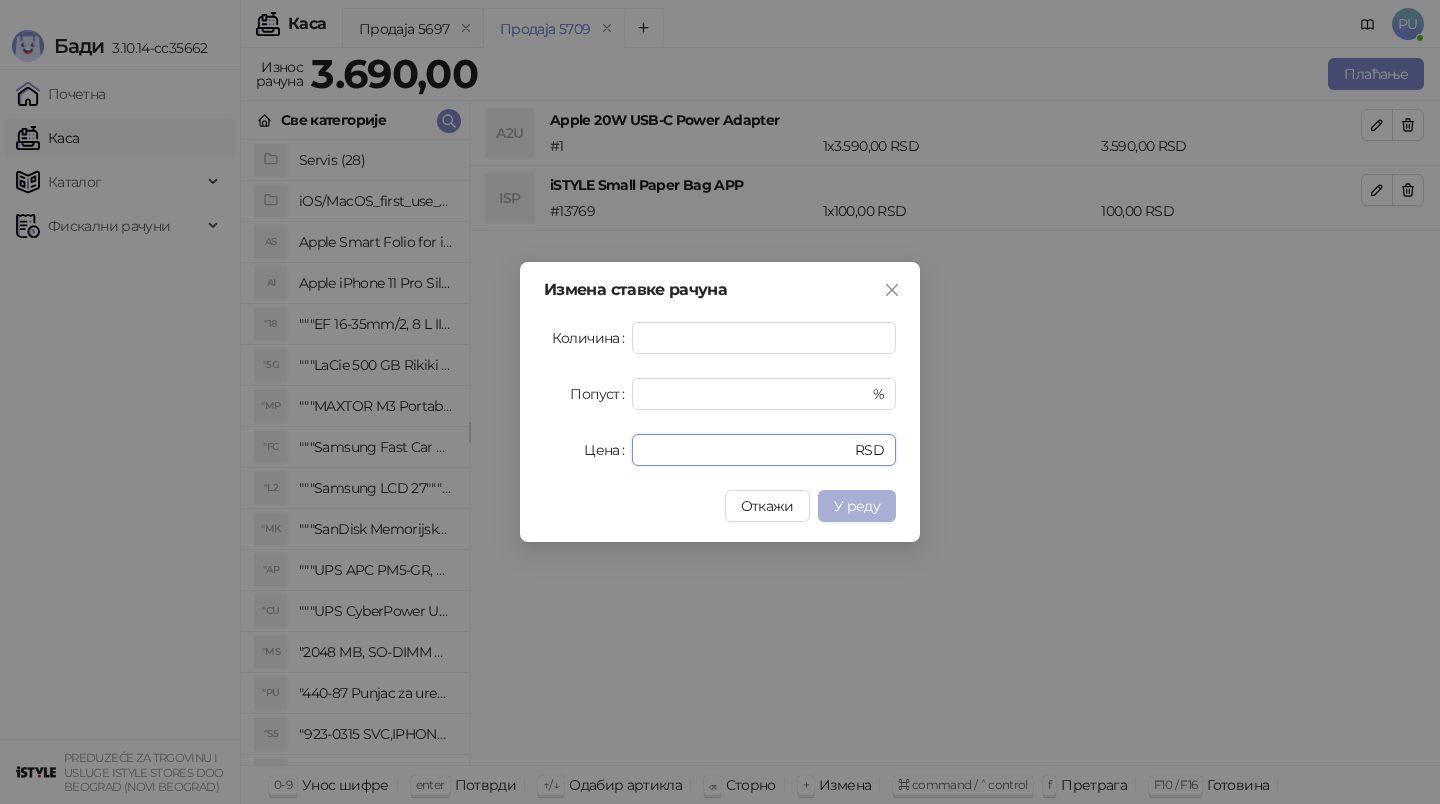 type on "**" 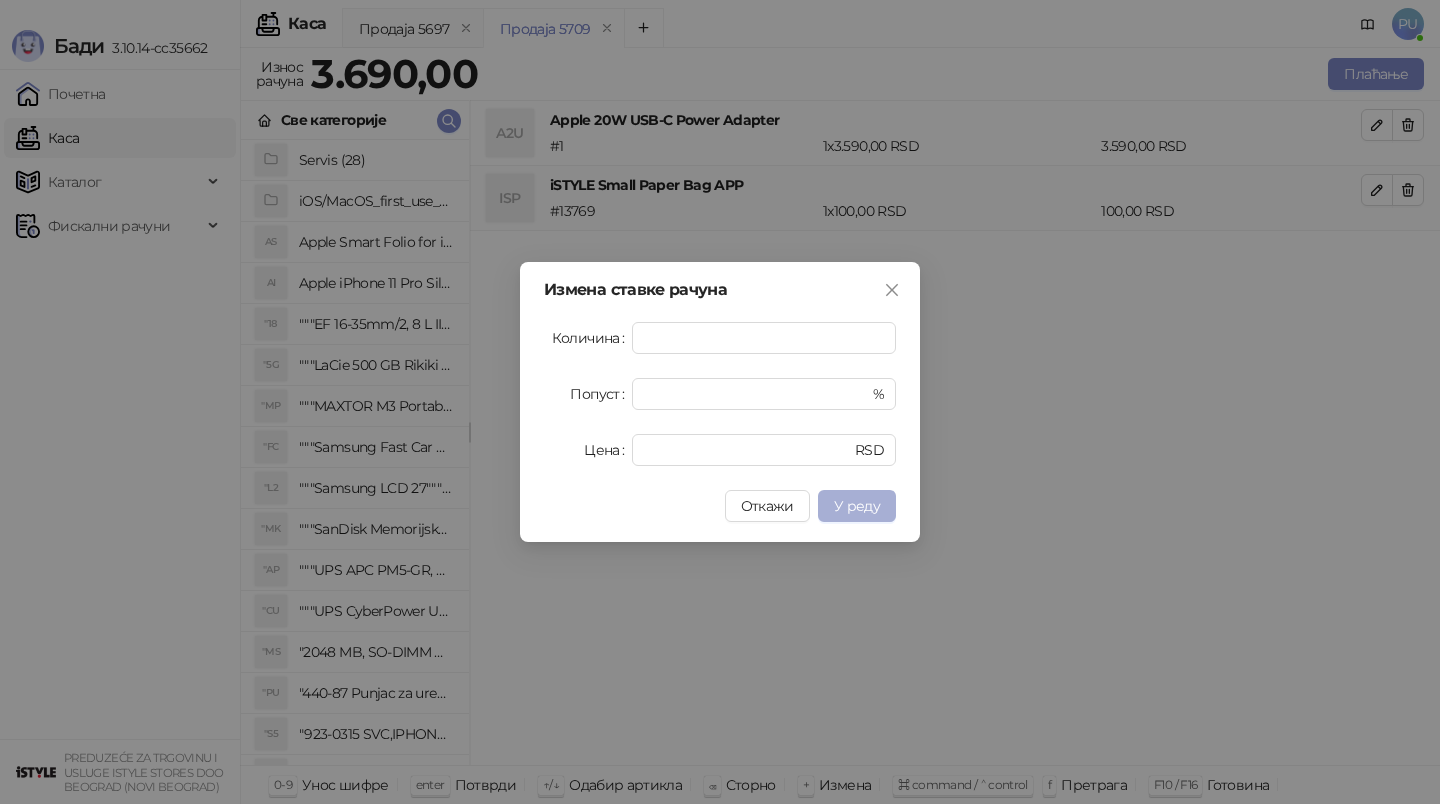click on "У реду" at bounding box center [857, 506] 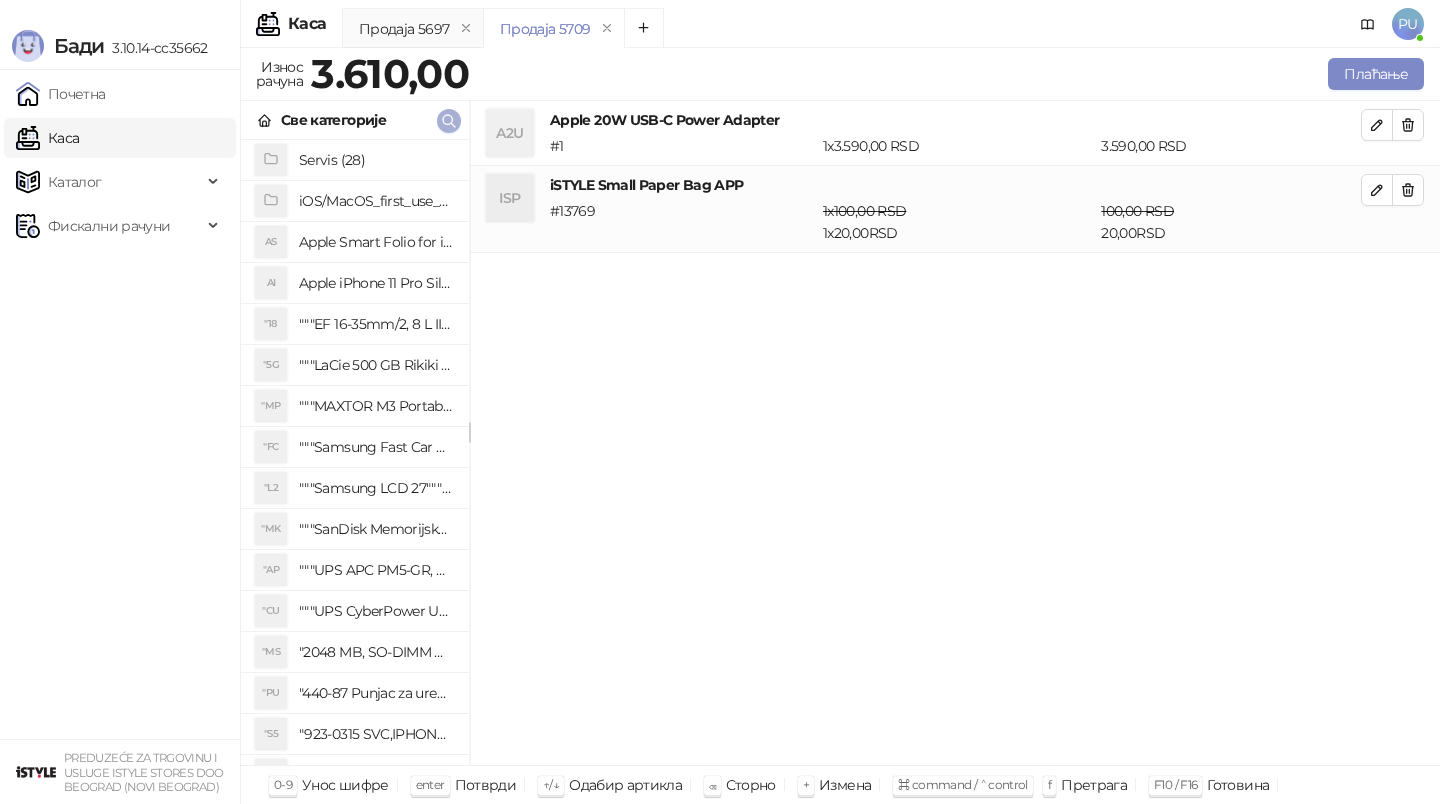 click 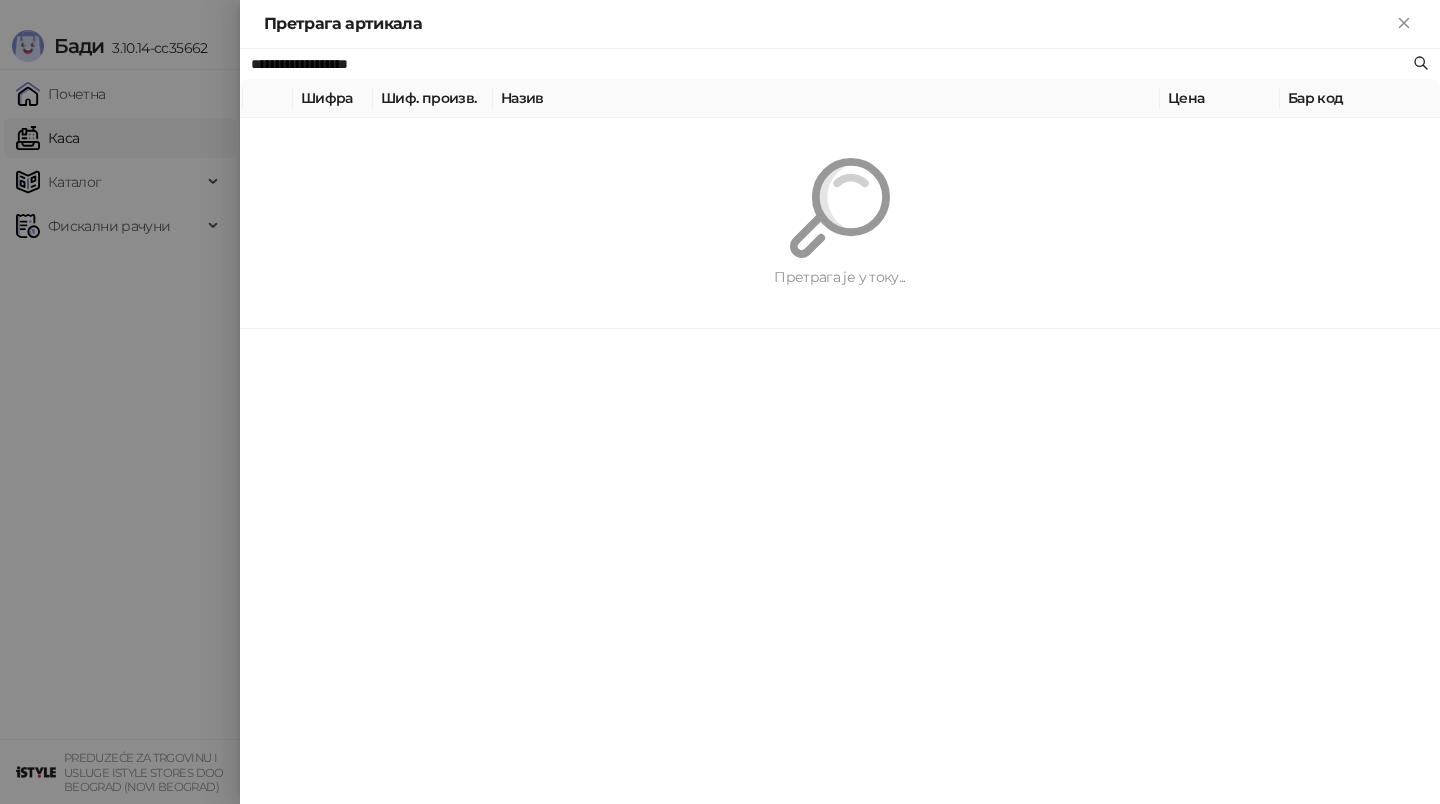 paste 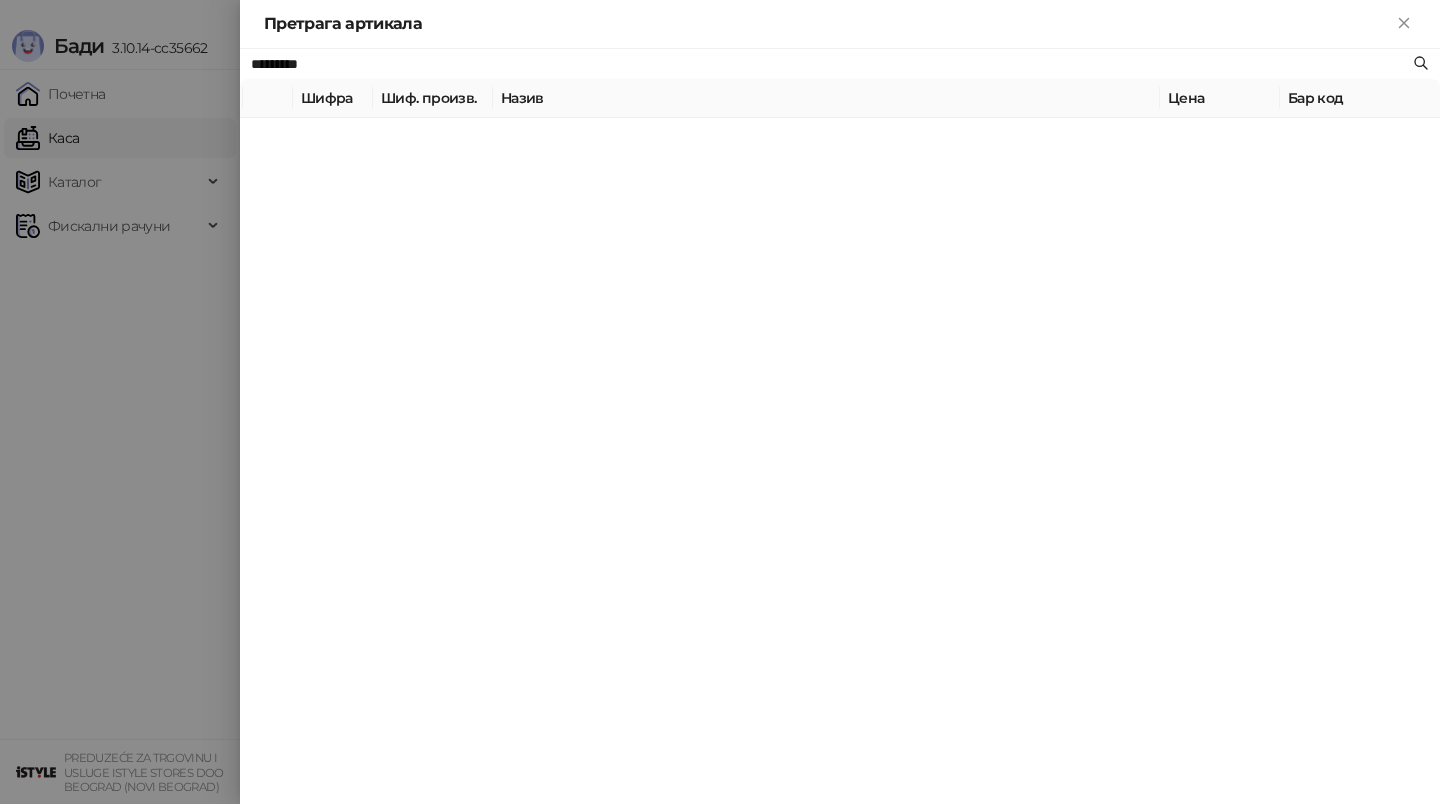 type on "*********" 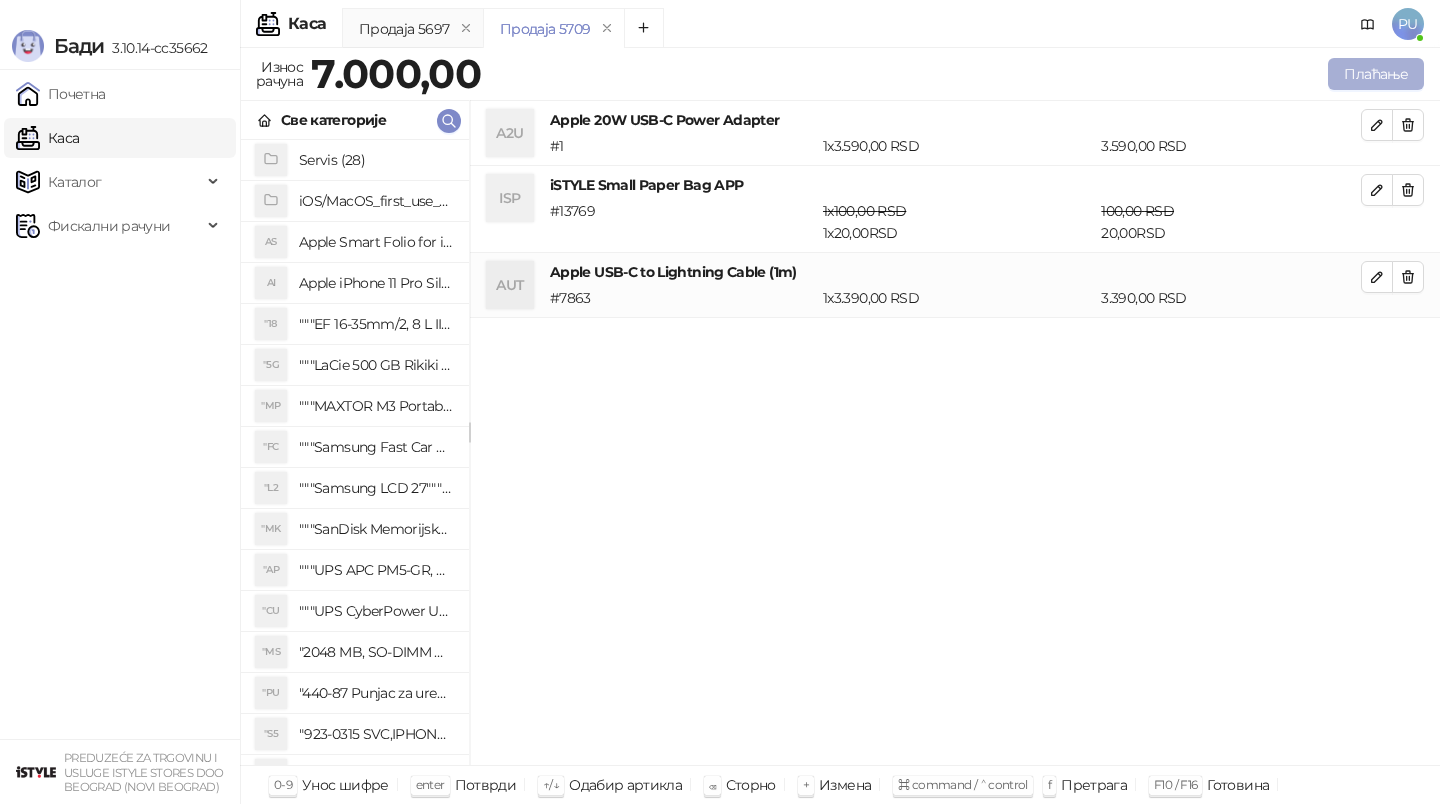 click on "Плаћање" at bounding box center [1376, 74] 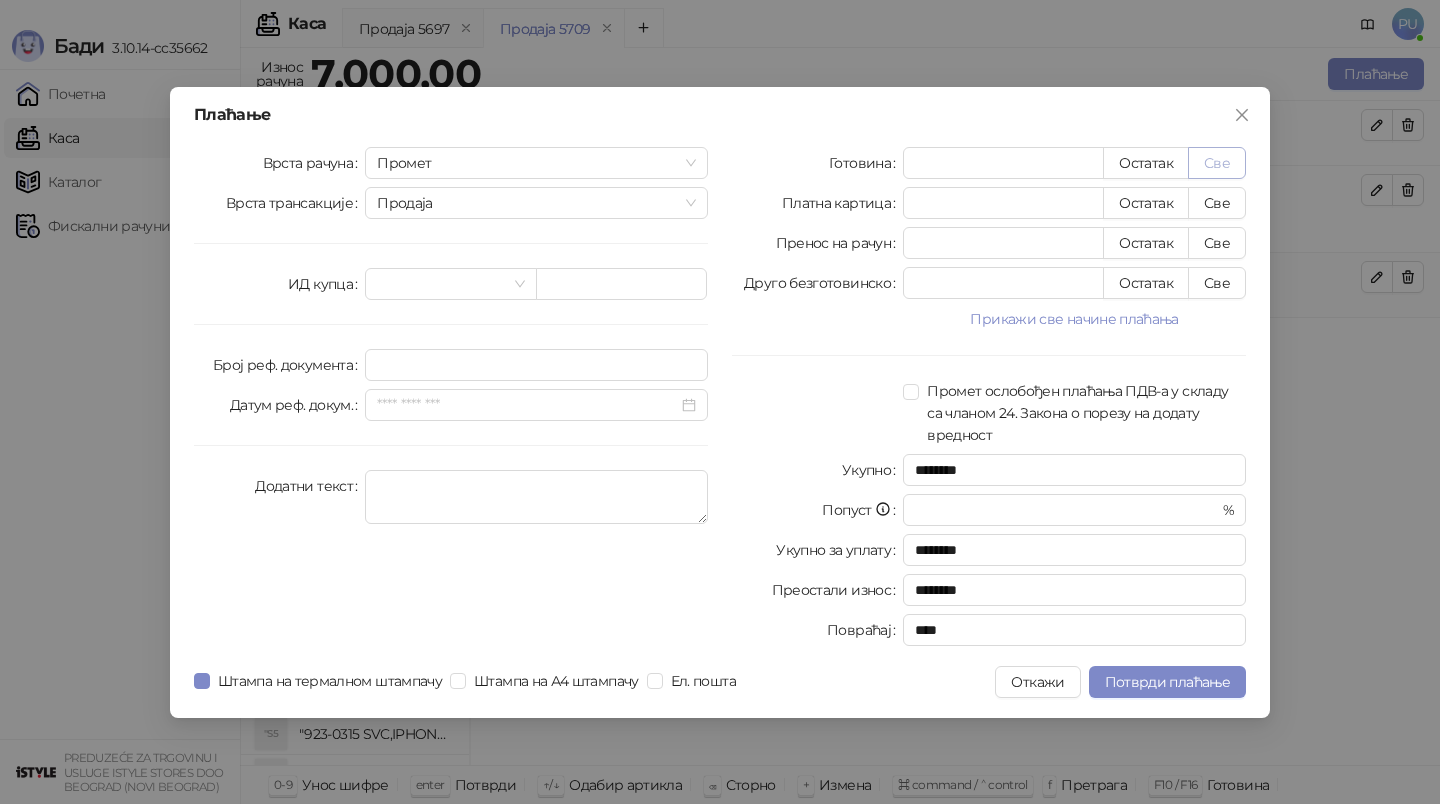 click on "Све" at bounding box center (1217, 163) 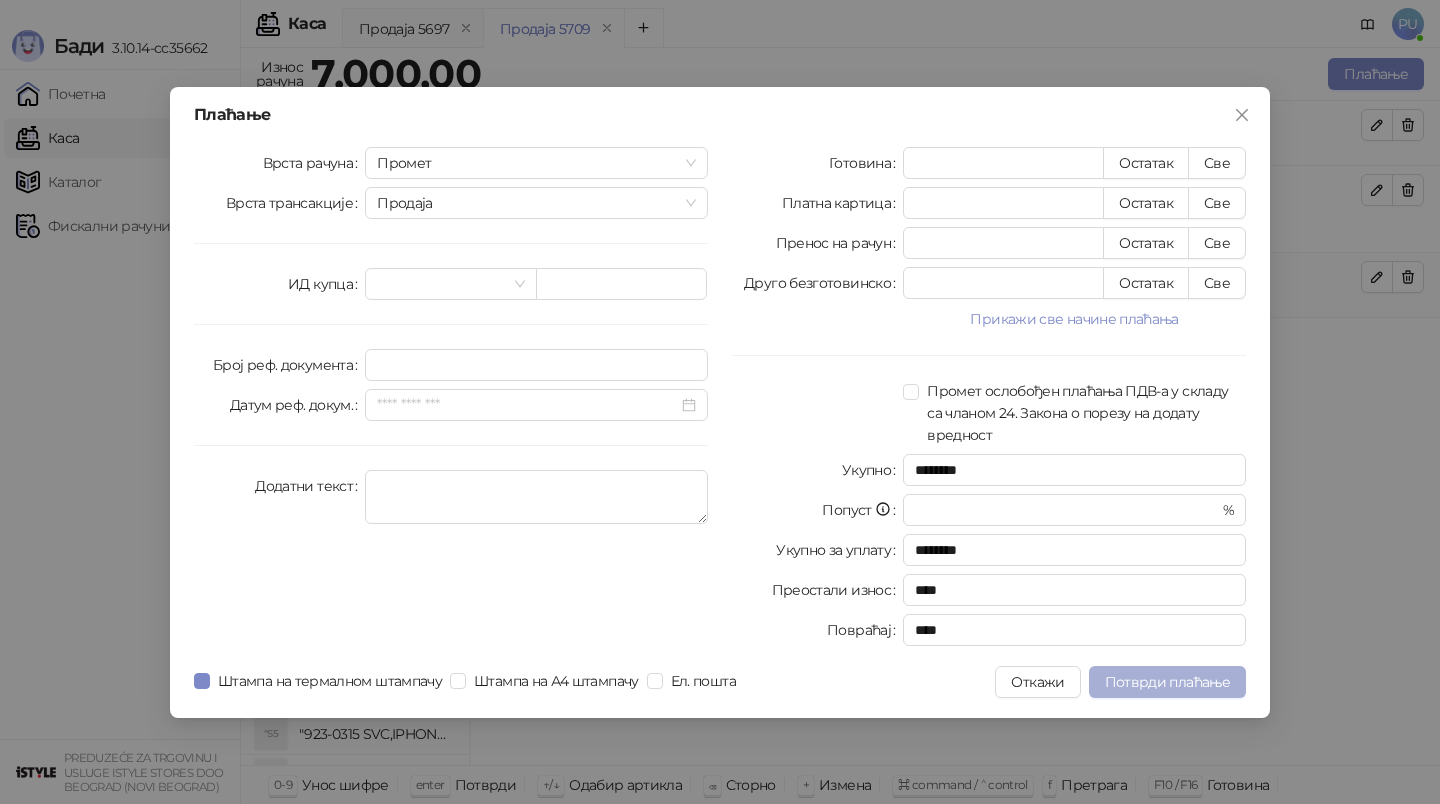 click on "Потврди плаћање" at bounding box center (1167, 682) 